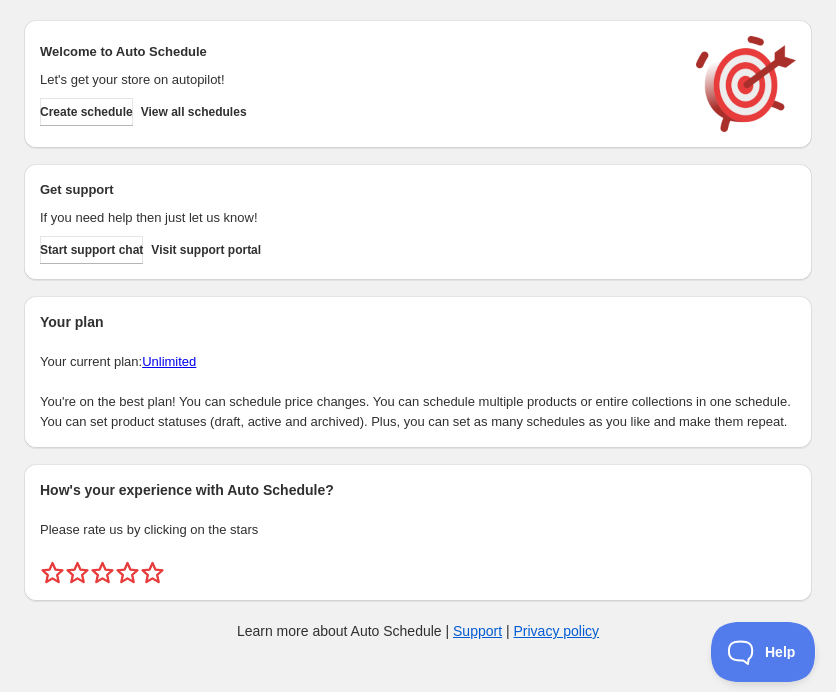 scroll, scrollTop: 0, scrollLeft: 0, axis: both 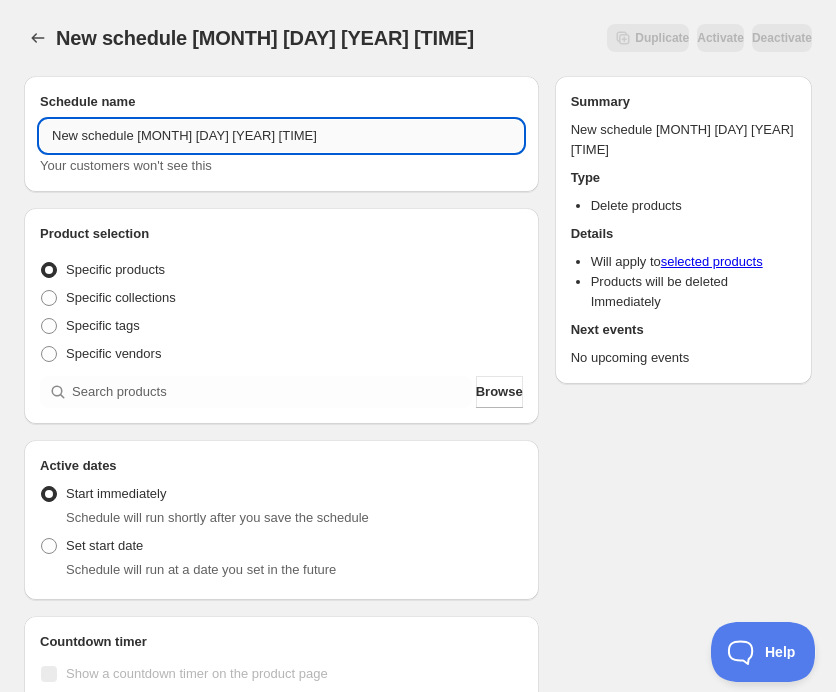 click on "New schedule Aug 01 2025 14:23" at bounding box center (281, 136) 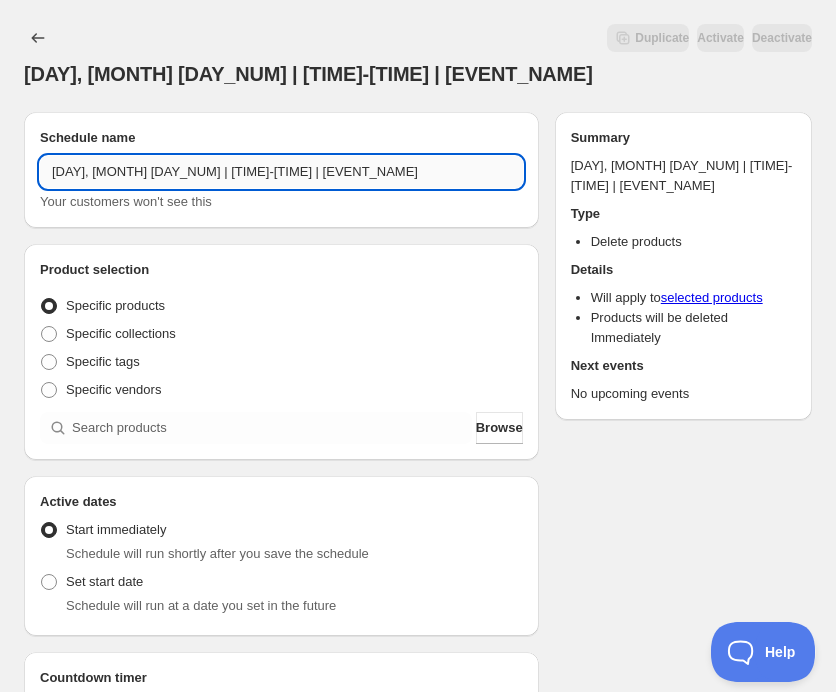 scroll, scrollTop: 0, scrollLeft: 244, axis: horizontal 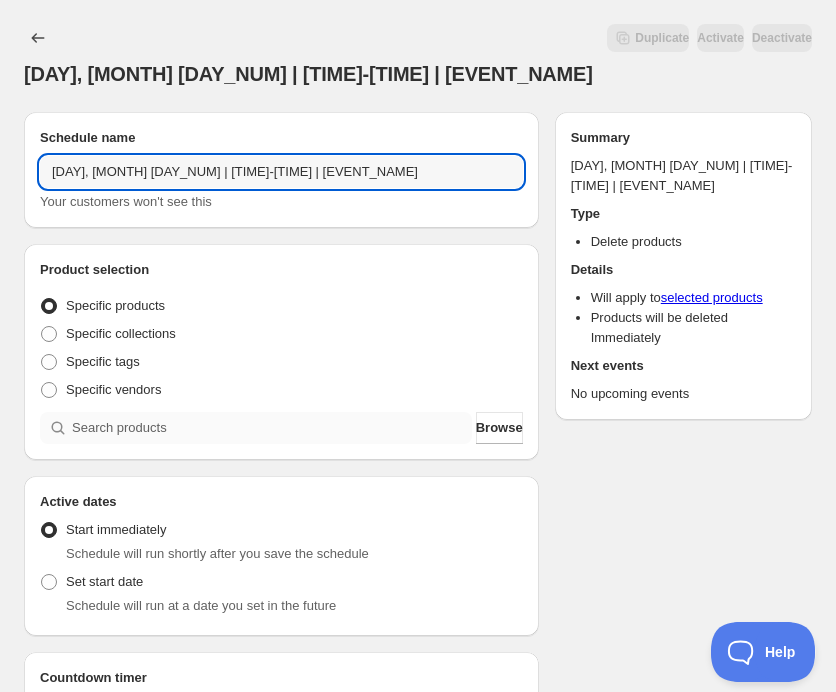 type on "Wednesday, September 24th | 6:30PM-9:00PM | Vision Board Workshop: Clarify Your Dreams & Create Your Future" 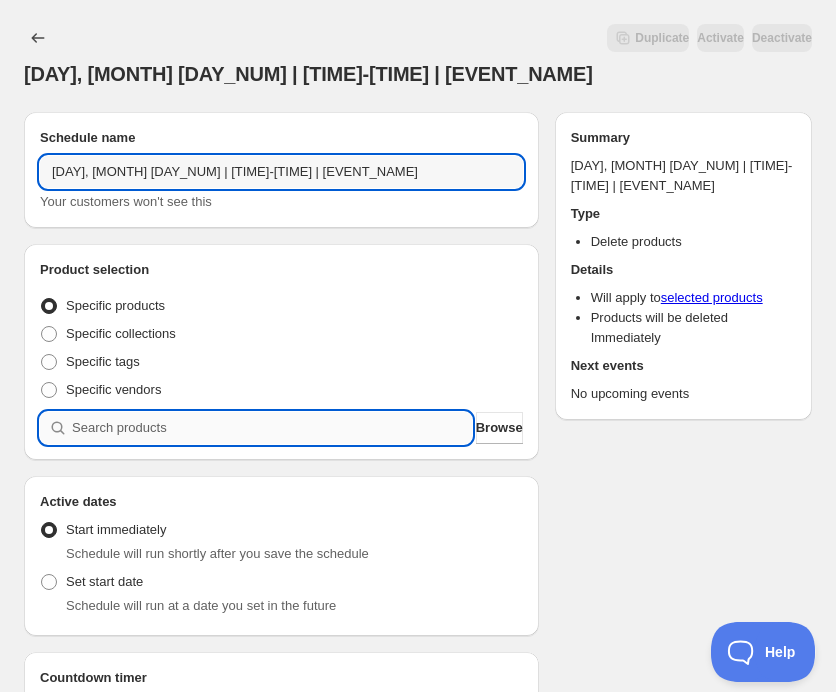 click at bounding box center (272, 428) 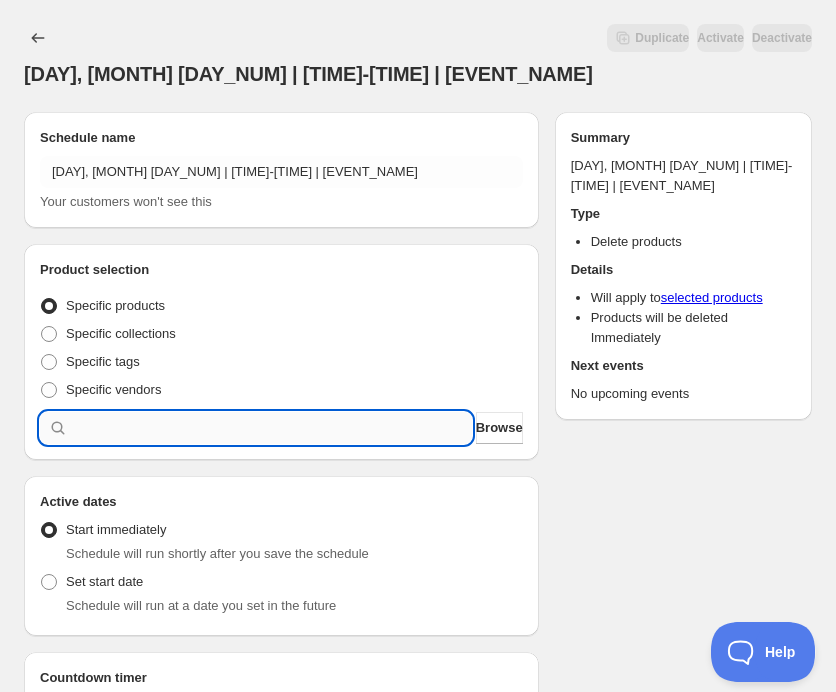 type 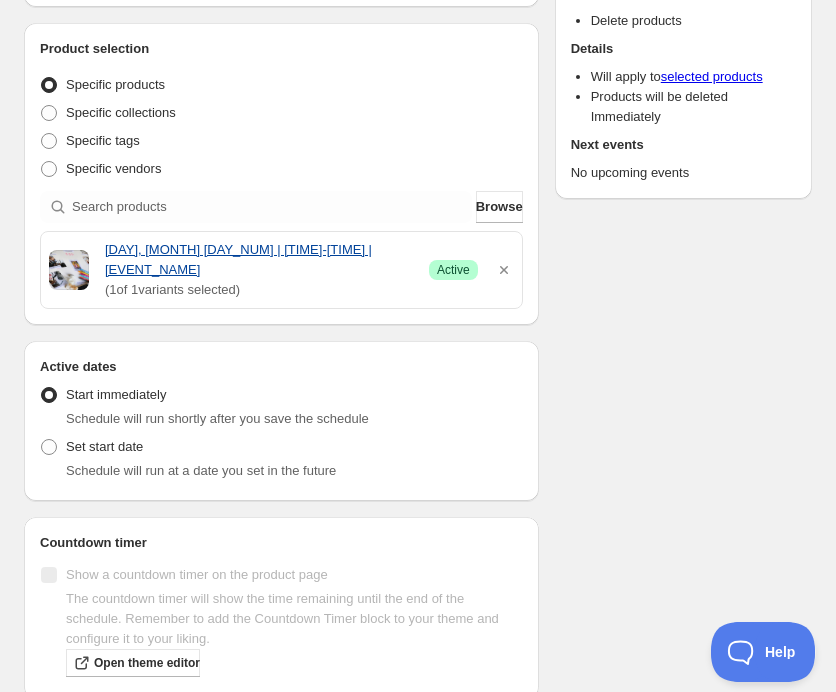 scroll, scrollTop: 277, scrollLeft: 0, axis: vertical 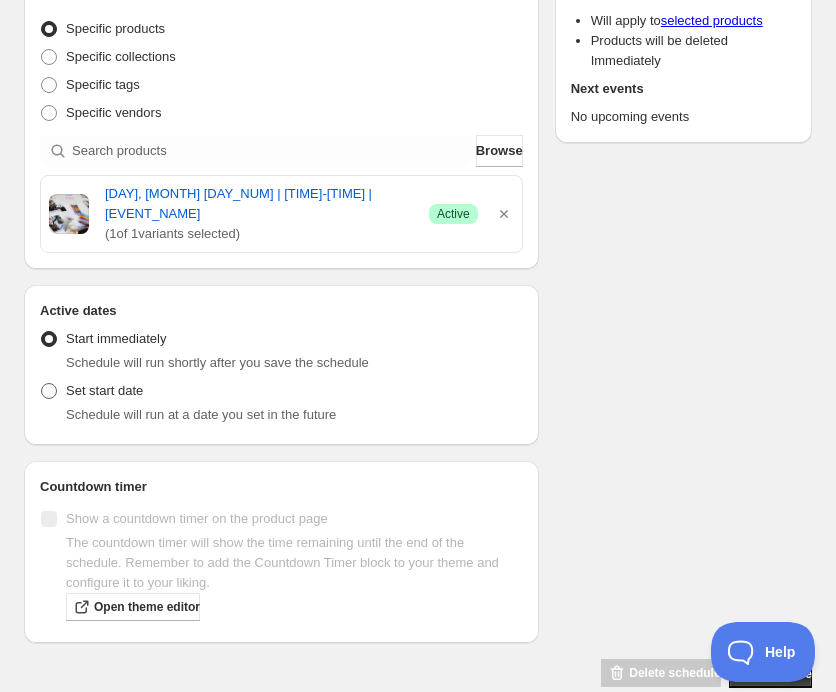 click on "Set start date" at bounding box center (104, 390) 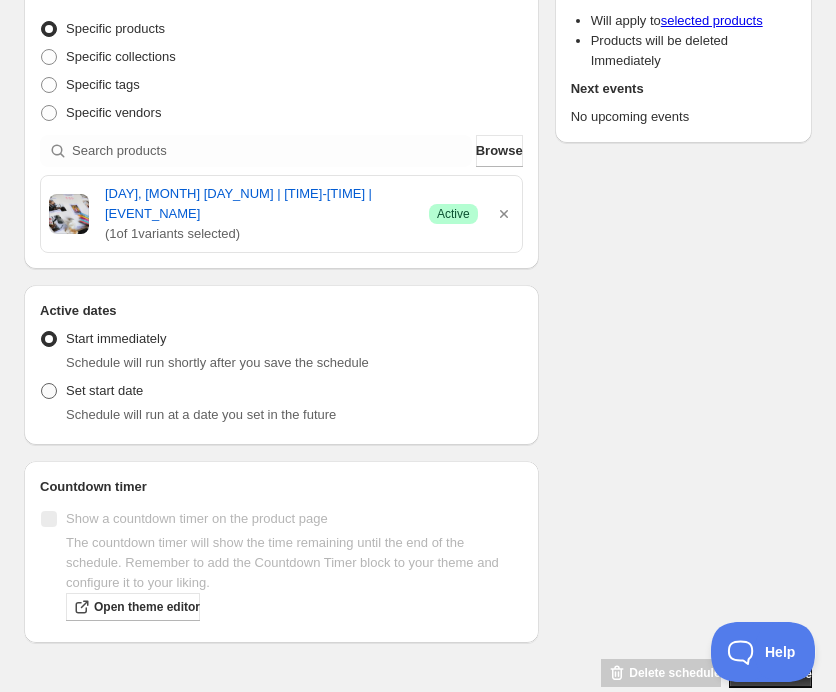 radio on "true" 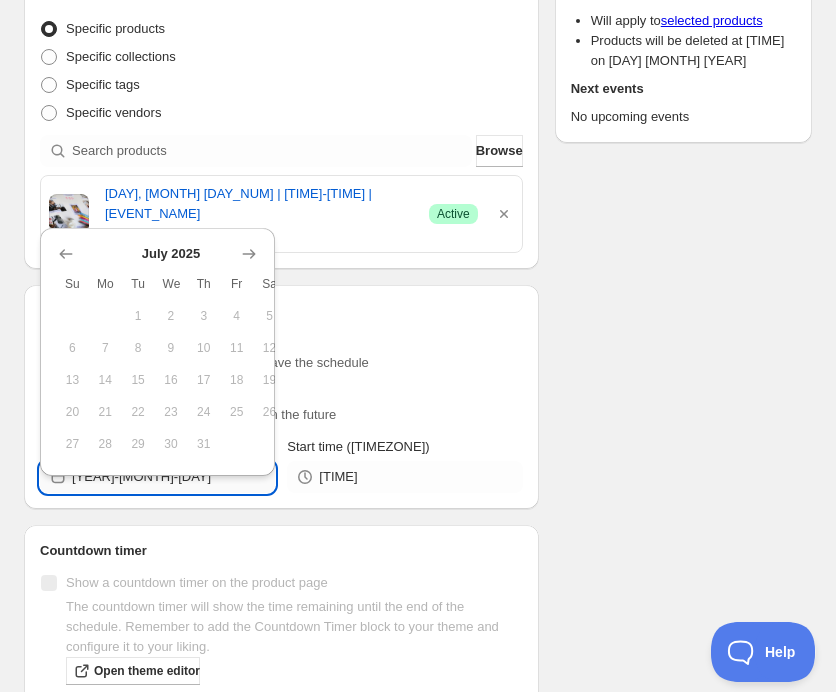click on "2025-08-01" at bounding box center (173, 477) 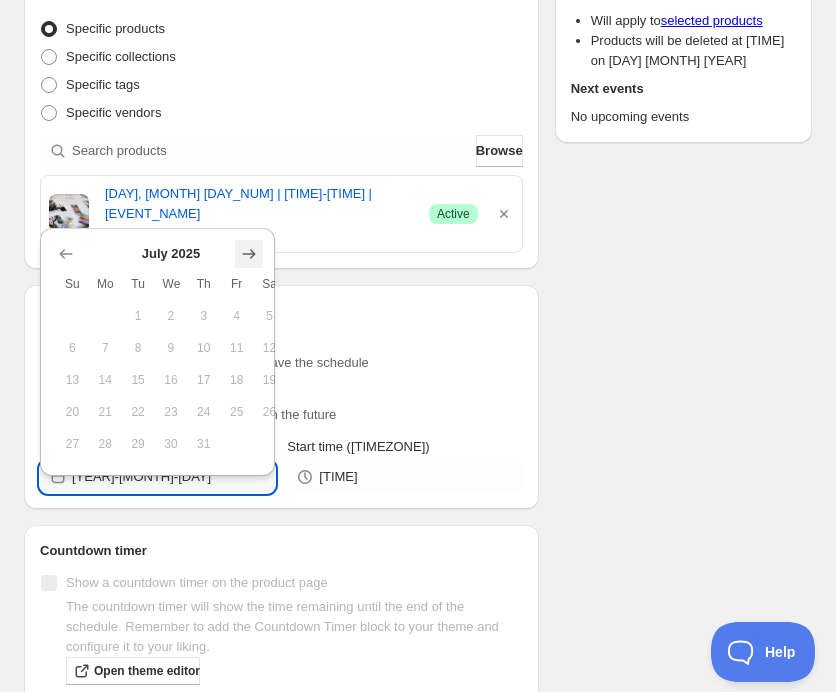 click at bounding box center (249, 254) 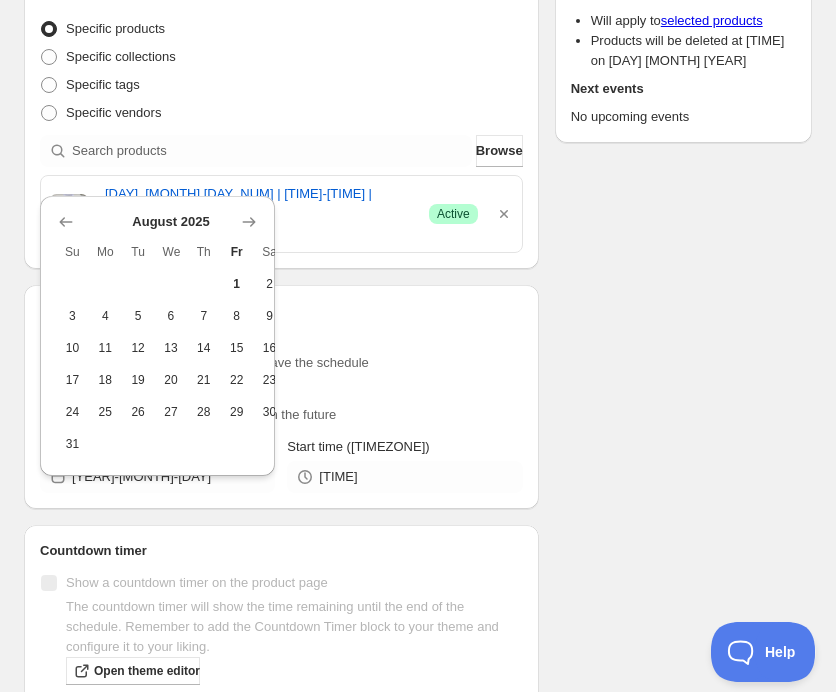 click on "August   2025 Su Mo Tu We Th Fr Sa 1 2 3 4 5 6 7 8 9 10 11 12 13 14 15 16 17 18 19 20 21 22 23 24 25 26 27 28 29 30 31" at bounding box center (149, 328) 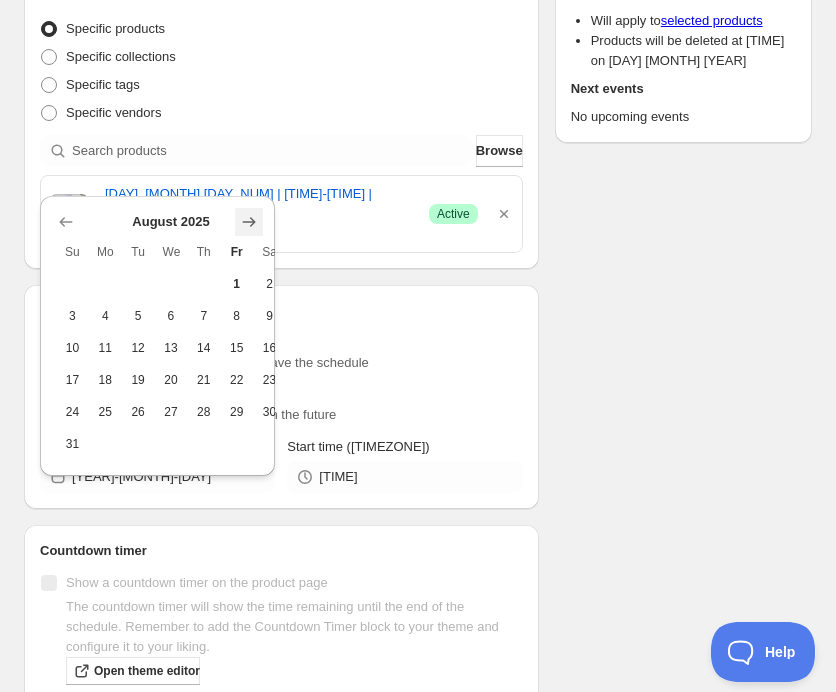 click 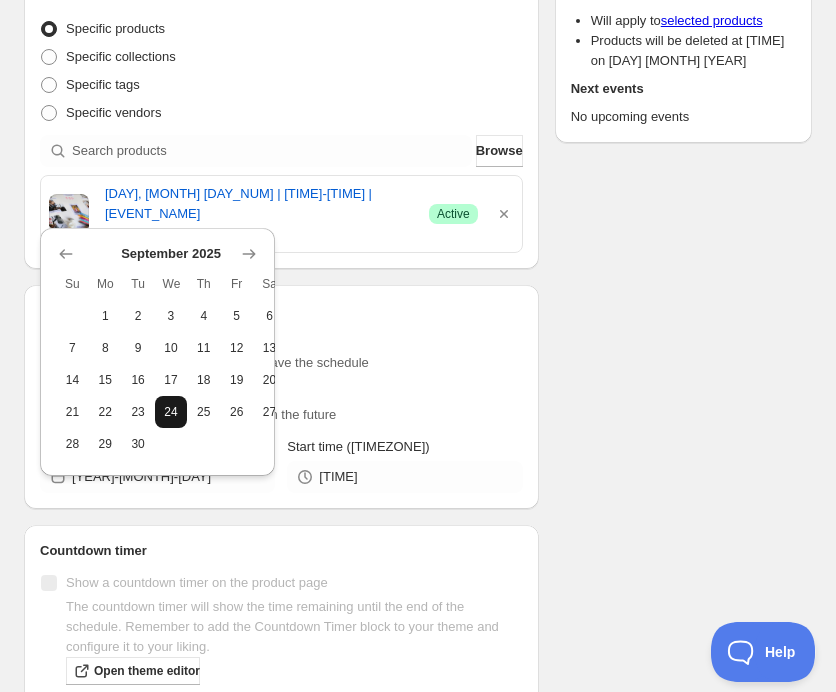 click on "24" at bounding box center [171, 412] 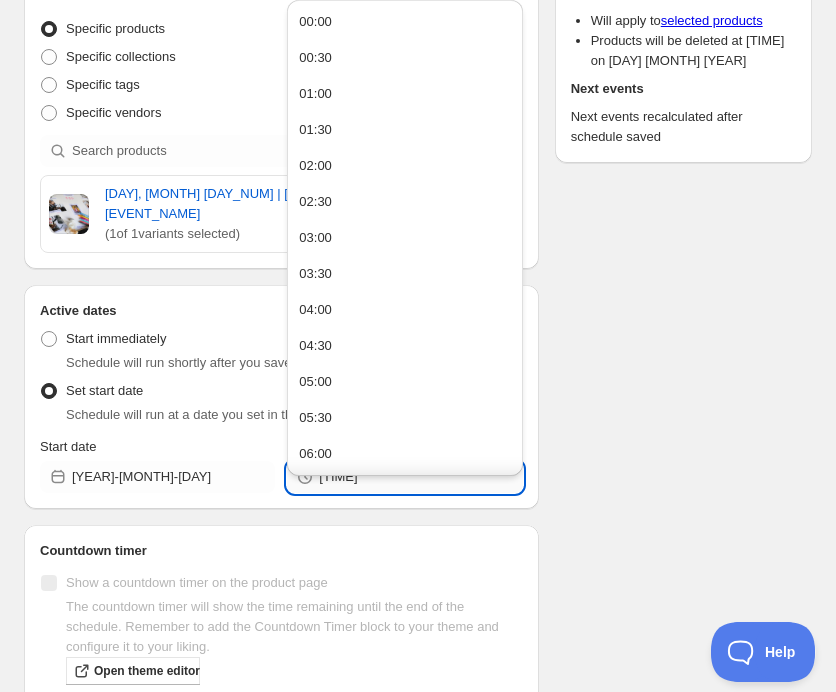 click on "14:23" at bounding box center [420, 477] 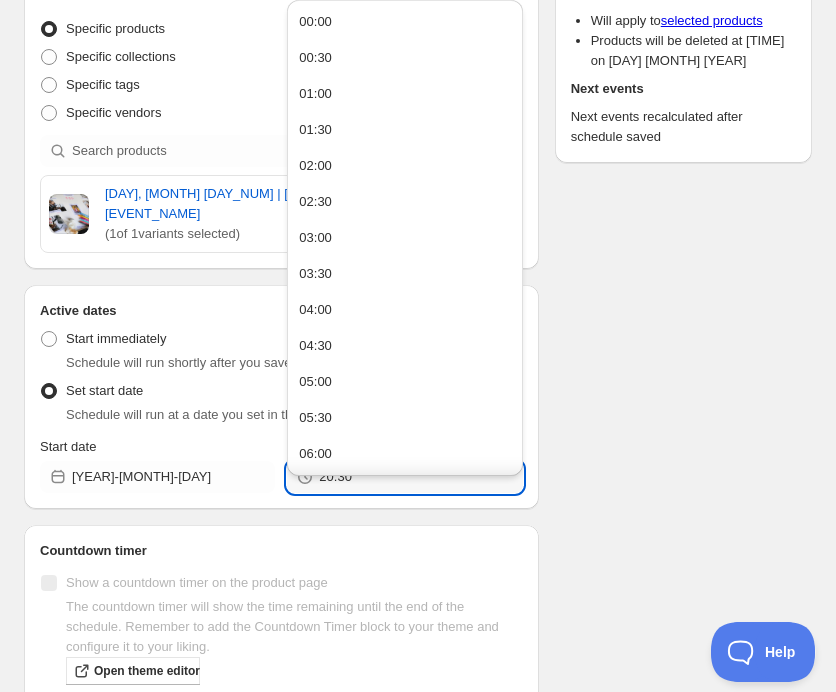 click on "Schedule name Wednesday, September 24th | 6:30PM-9:00PM | Vision Board Workshop: Clarify Your Dreams & Create Your Future Your customers won't see this Product selection Entity type Specific products Specific collections Specific tags Specific vendors Browse Wednesday, September 24th | 6:30PM-9:00PM | Vision Board Workshop: Clarify Your Dreams & Create Your Future ( 1  of   1  variants selected) Success Active Active dates Active Date Type Start immediately Schedule will run shortly after you save the schedule Set start date Schedule will run at a date you set in the future Start date 2025-09-24 Start time (EDT) 20:30 Countdown timer Show a countdown timer on the product page The countdown timer will show the time remaining until the end of the schedule. Remember to add the Countdown Timer block to your theme and configure it to your liking. Open theme editor Summary Wednesday, September 24th | 6:30PM-9:00PM | Vision Board Workshop: Clarify Your Dreams & Create Your Future Type Delete products Details" at bounding box center [410, 286] 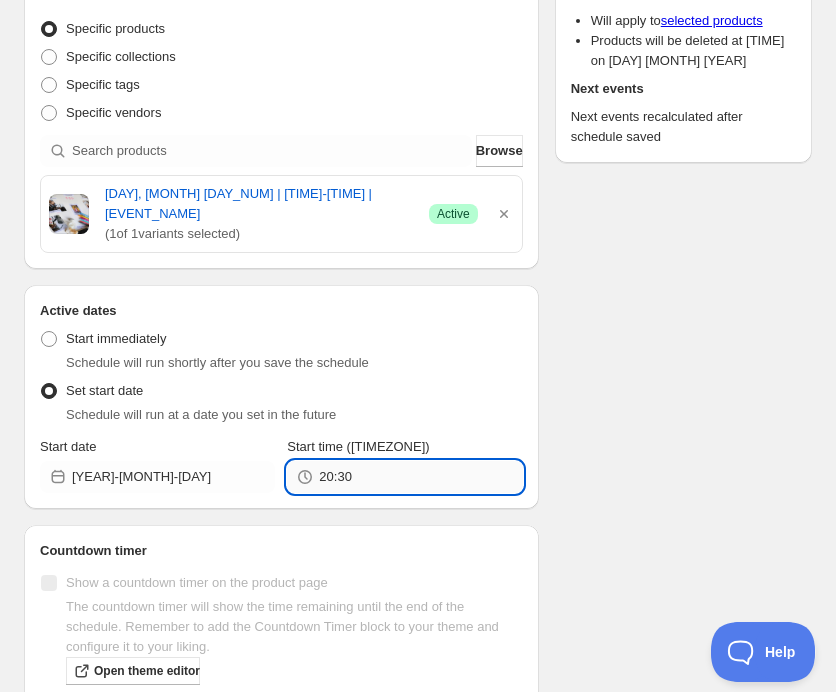 click on "20:30" at bounding box center (420, 477) 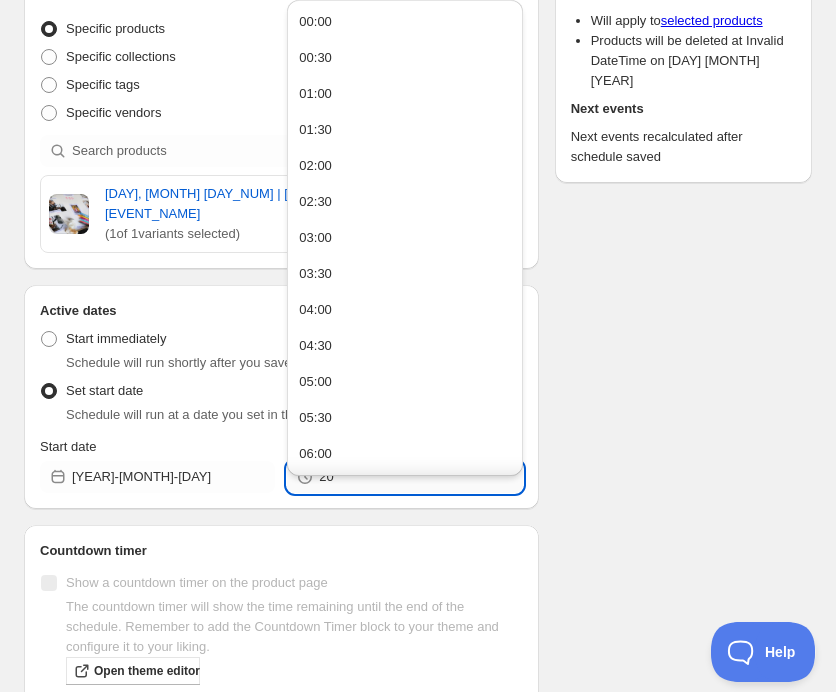 type on "2" 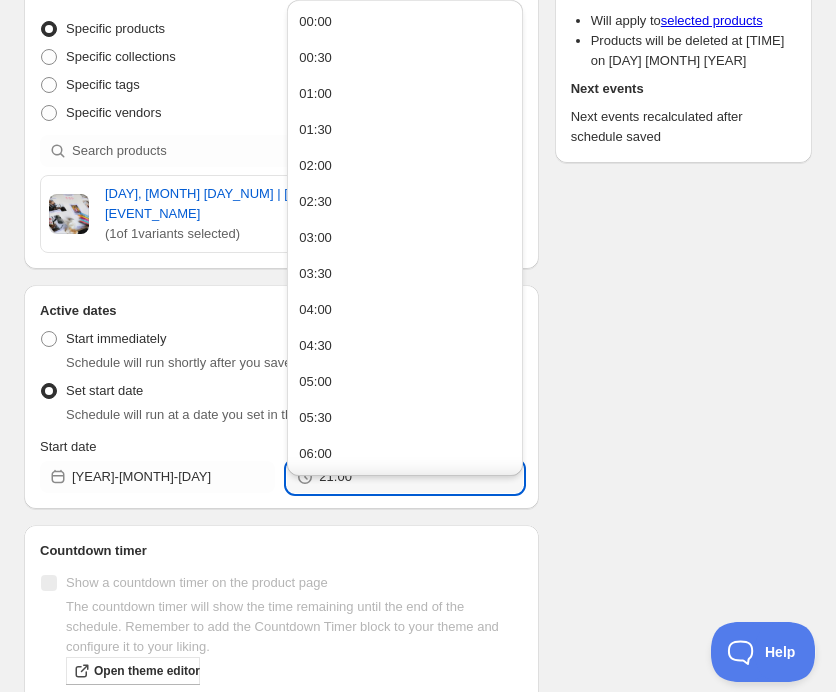 type on "21:00" 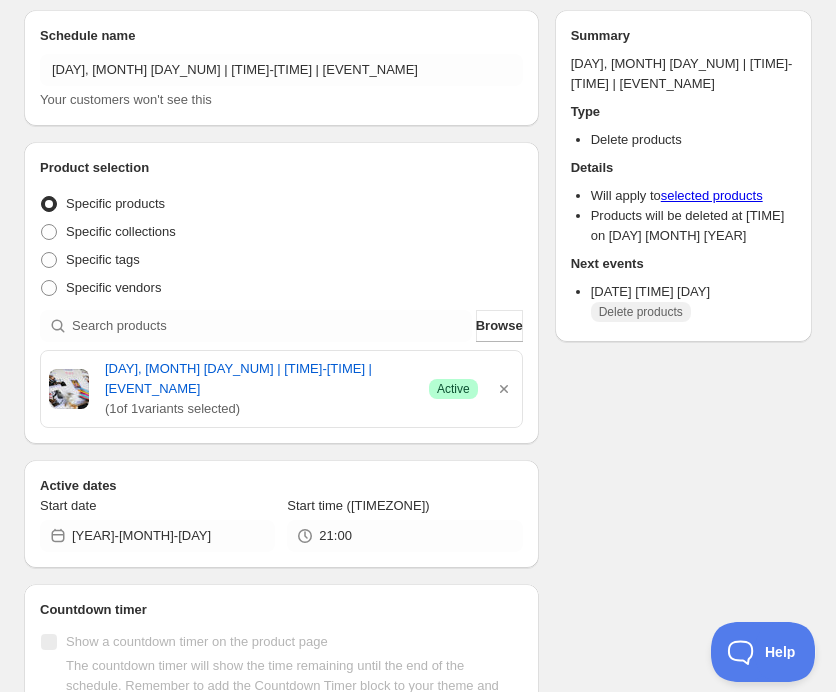scroll, scrollTop: 0, scrollLeft: 0, axis: both 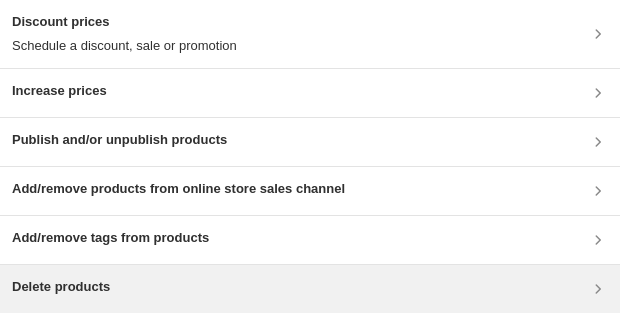 click on "Delete products" at bounding box center [310, 289] 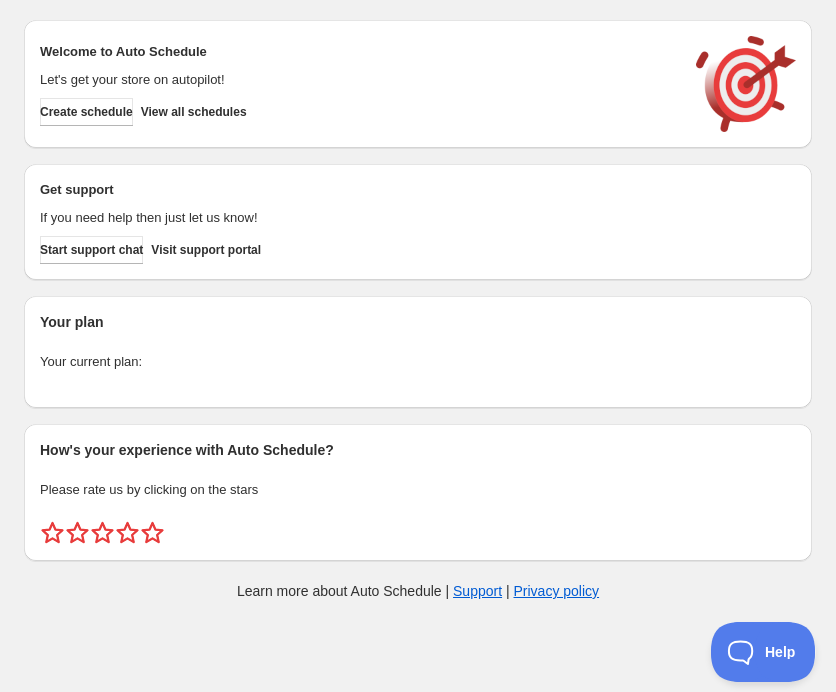 scroll, scrollTop: 0, scrollLeft: 0, axis: both 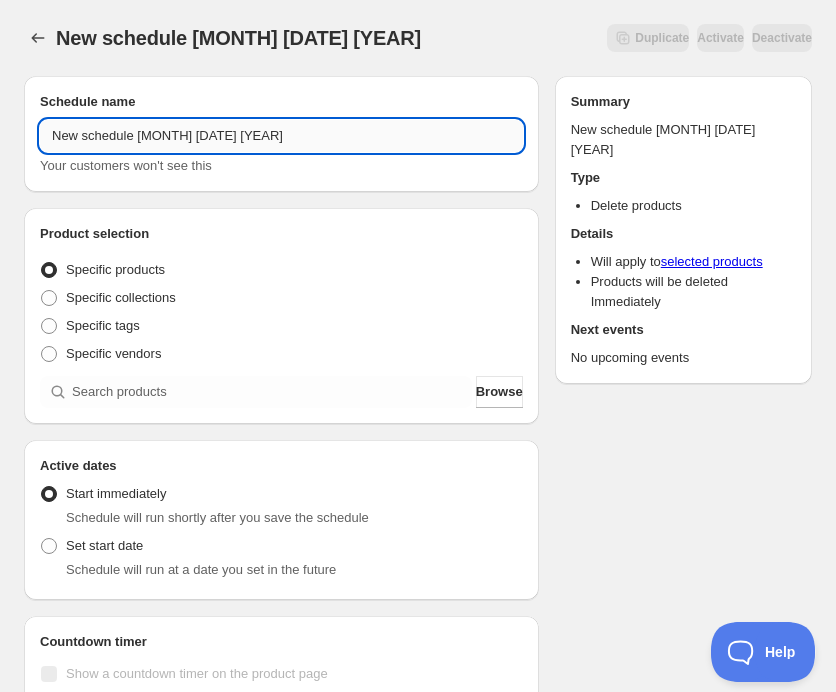 click on "New schedule Aug 01 2025 14:38" at bounding box center [281, 136] 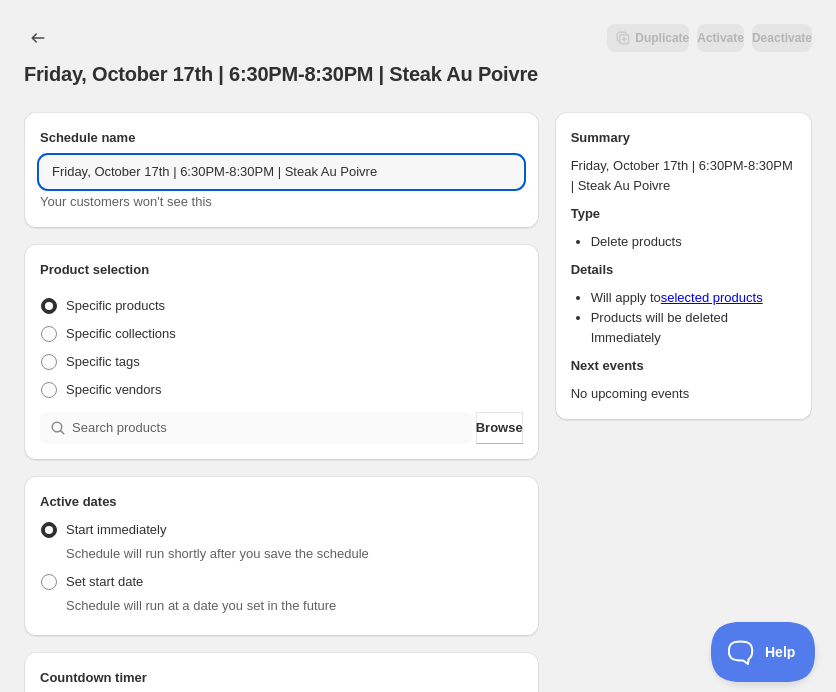 type on "Friday, October 17th | 6:30PM-8:30PM | Steak Au Poivre" 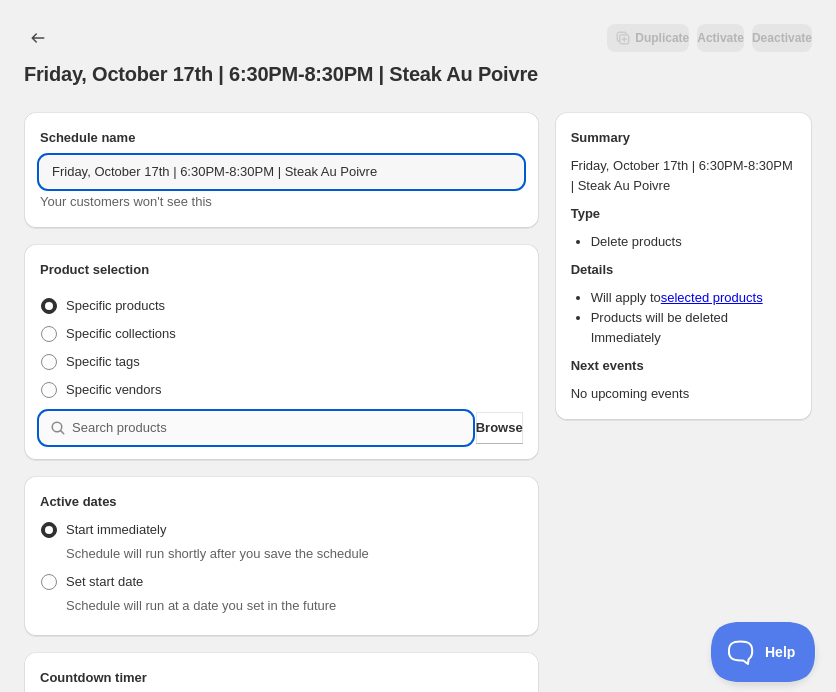 click at bounding box center (272, 428) 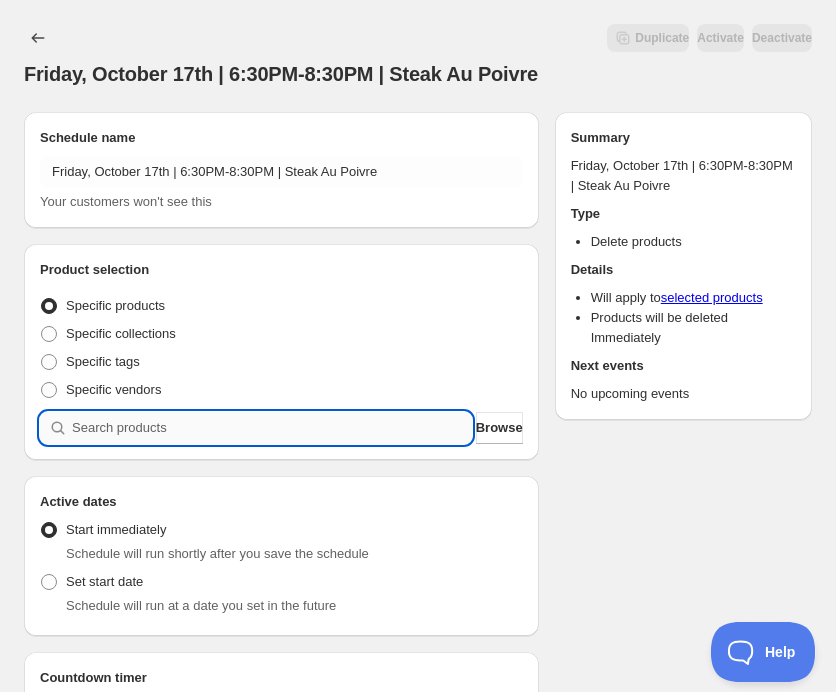 paste on "Friday, October 17th | 6:30PM-8:30PM | Steak Au Poivre" 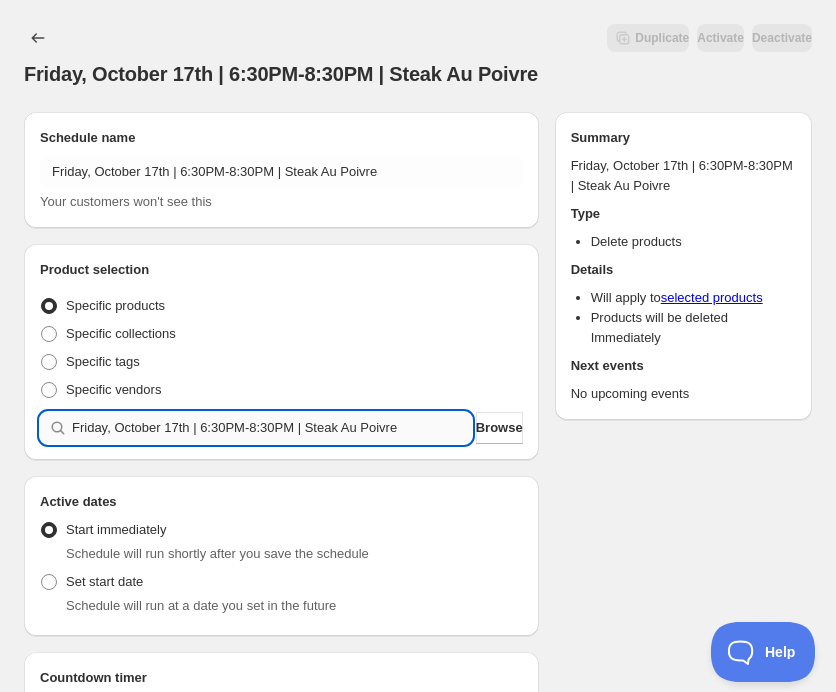 type 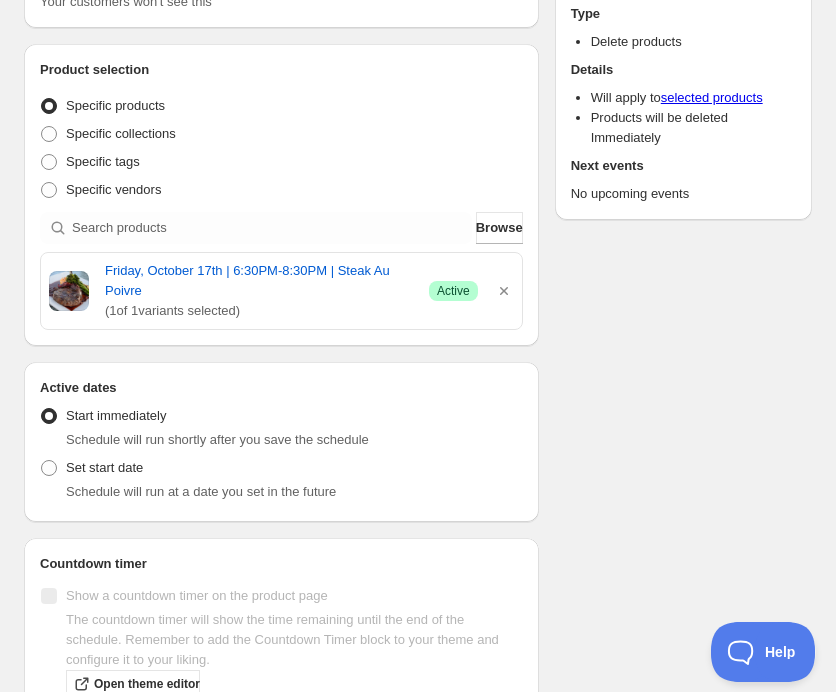 scroll, scrollTop: 303, scrollLeft: 0, axis: vertical 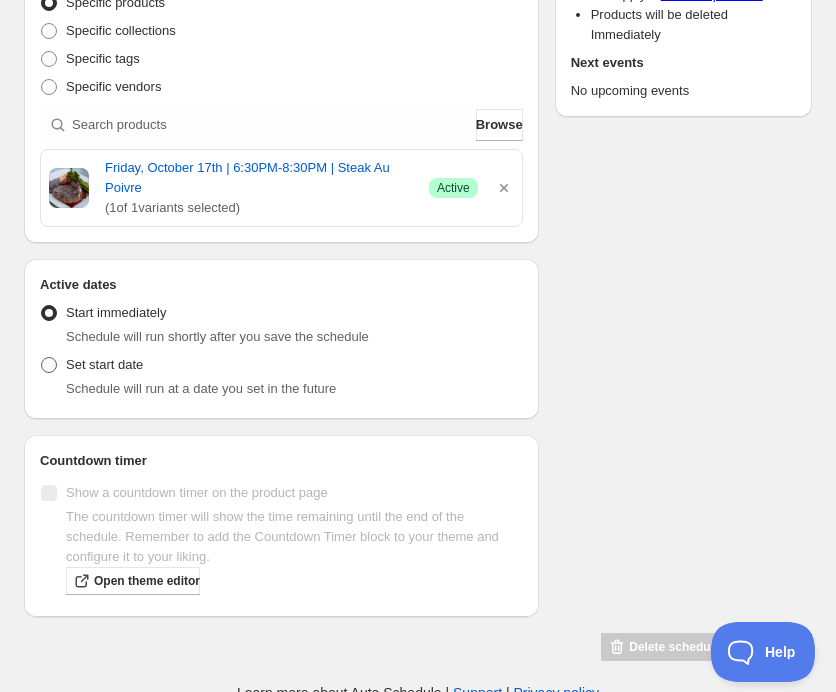 click on "Set start date" at bounding box center [104, 364] 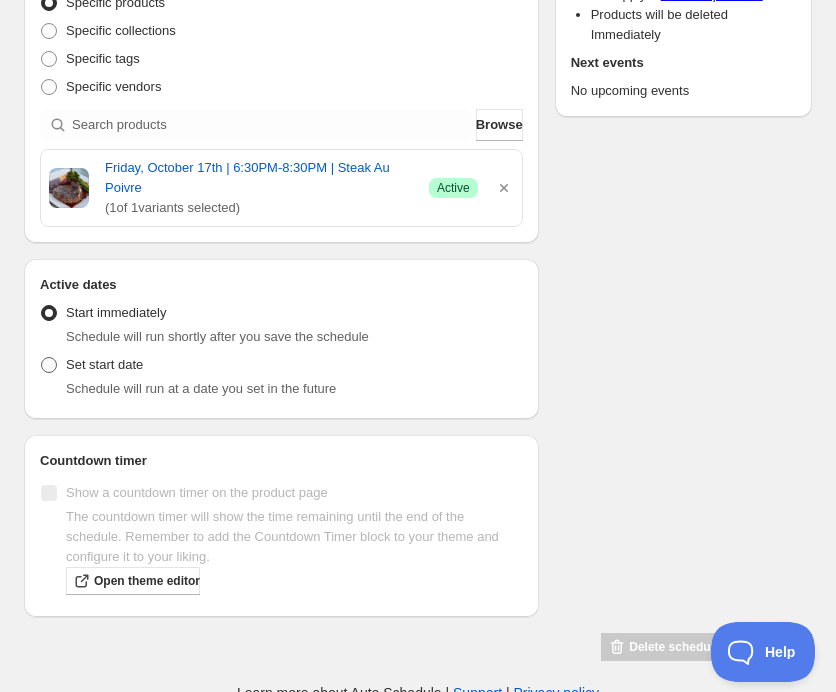 radio on "true" 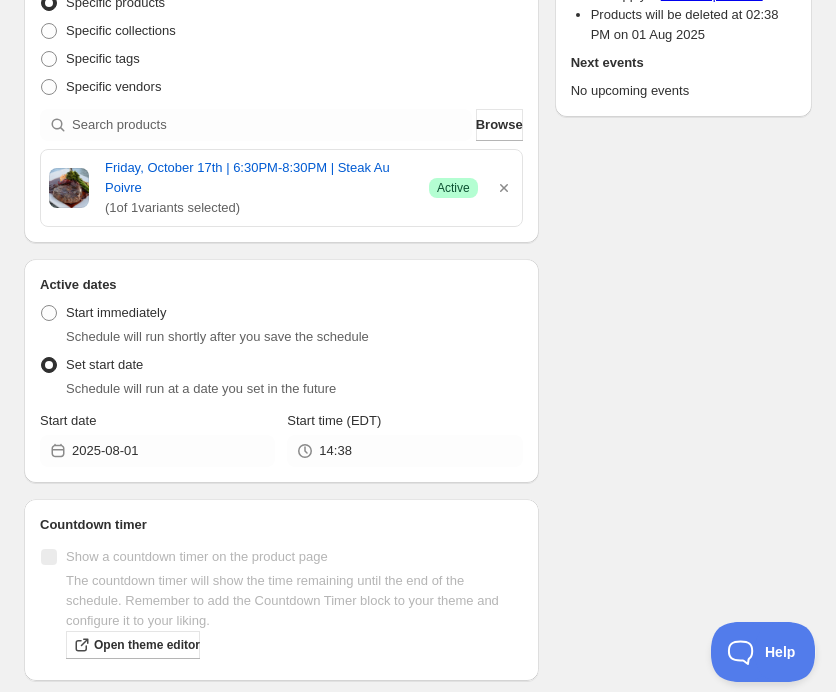 click on "Active dates Active Date Type Start immediately Schedule will run shortly after you save the schedule Set start date Schedule will run at a date you set in the future Start date 2025-08-01 Start time (EDT) 14:38" at bounding box center (281, 371) 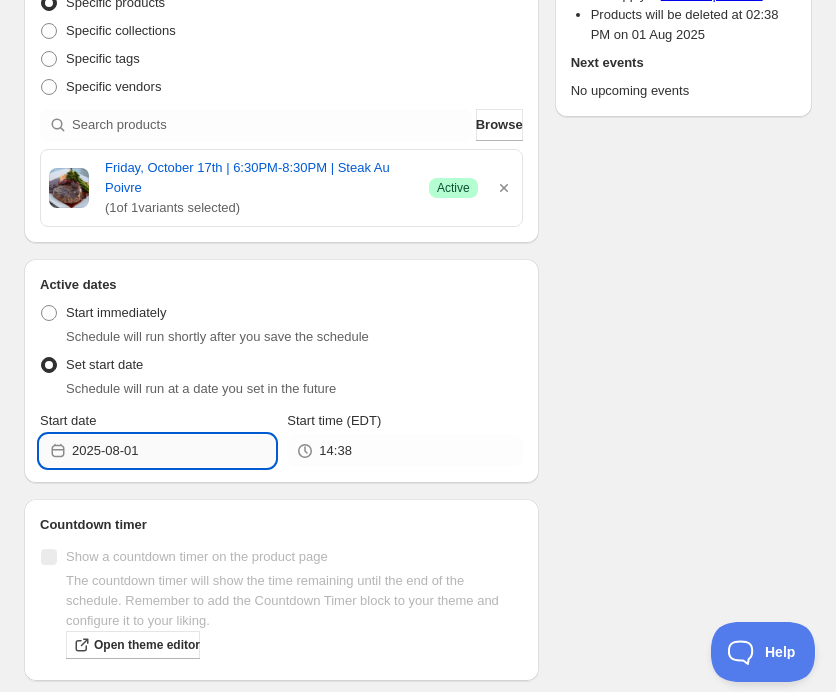 click on "2025-08-01" at bounding box center (173, 451) 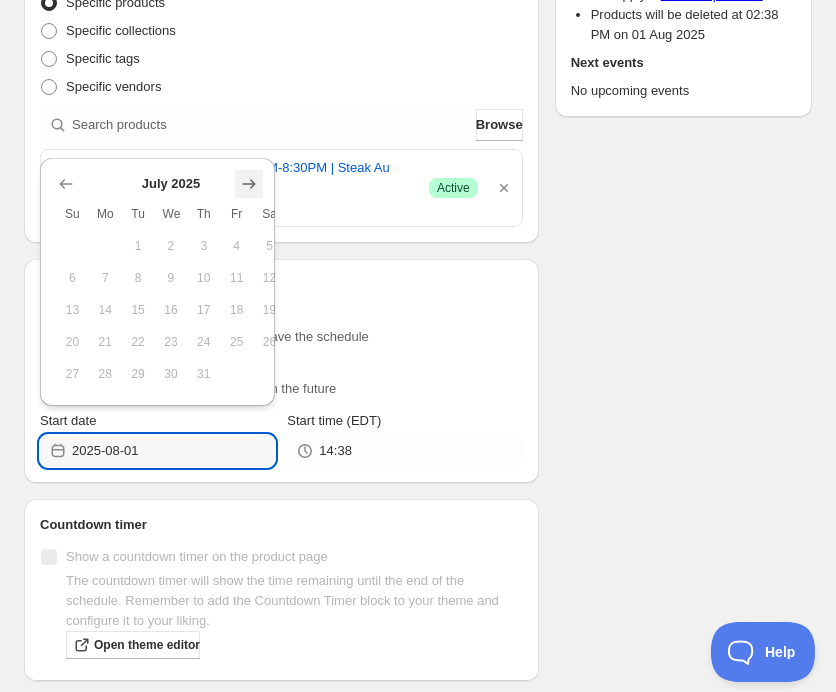 click 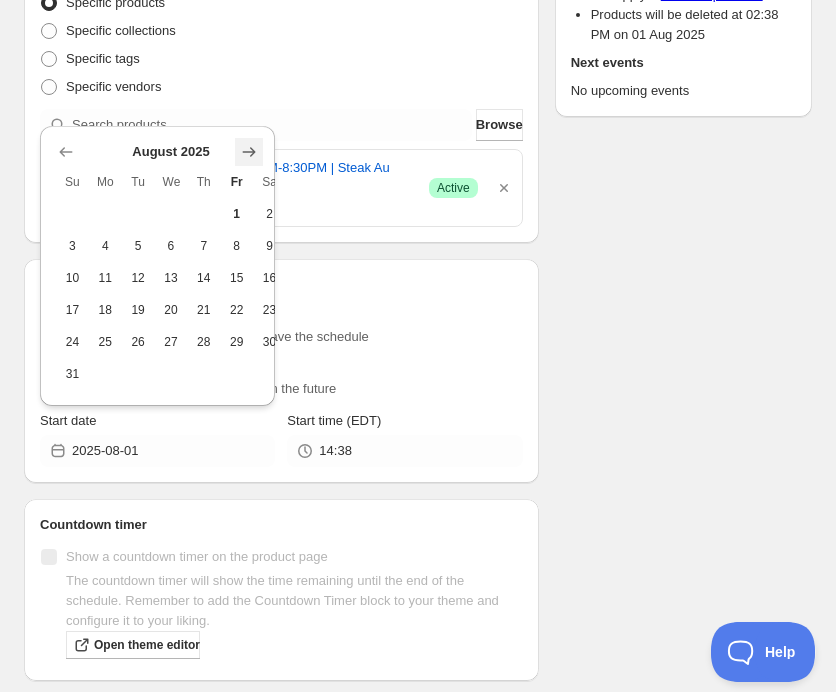 click 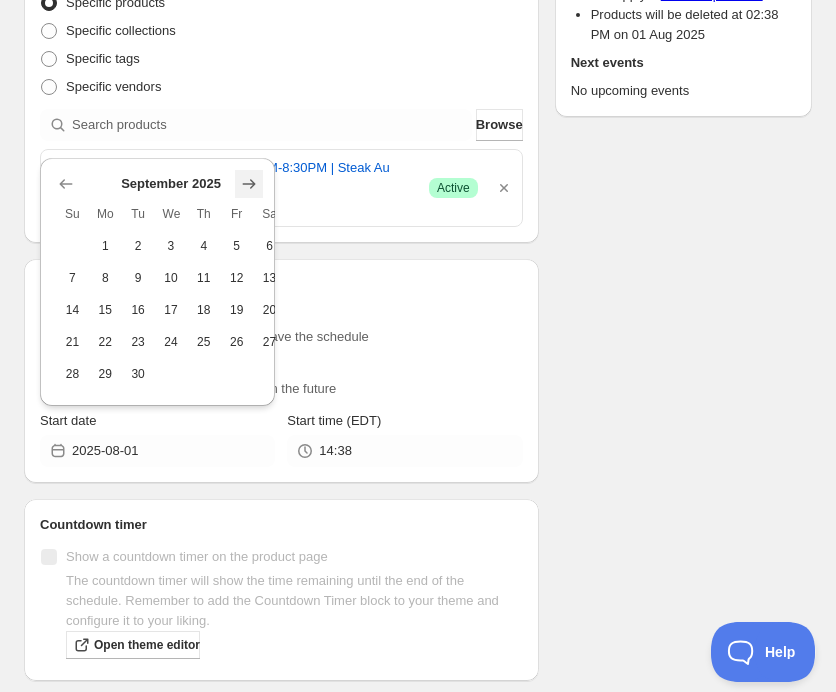 click 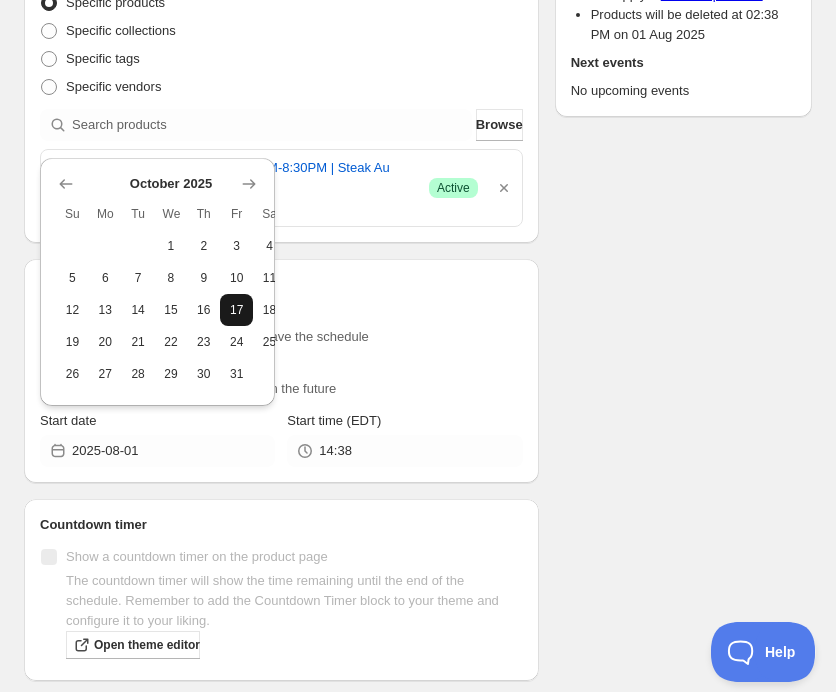 click on "17" at bounding box center (236, 310) 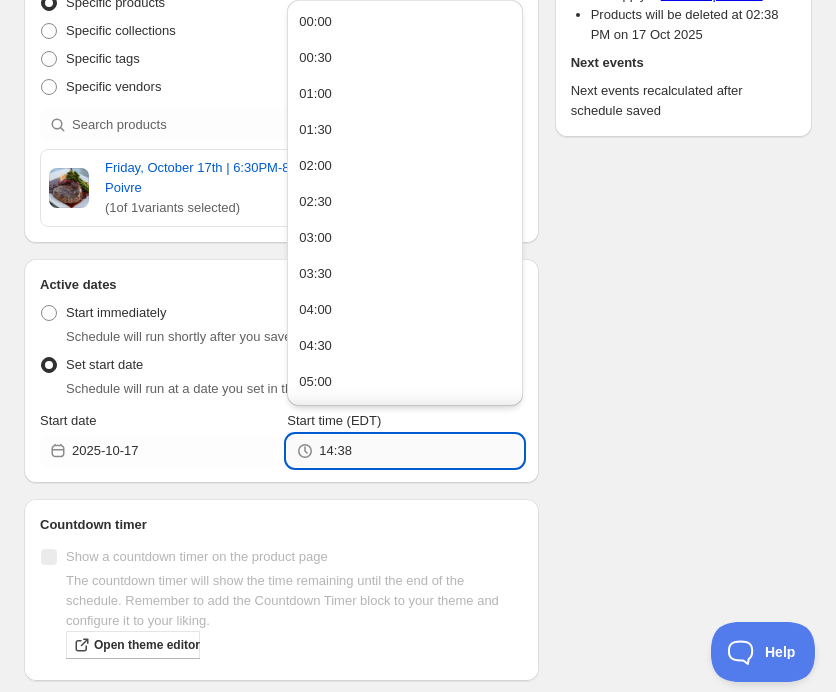 click on "14:38" at bounding box center [420, 451] 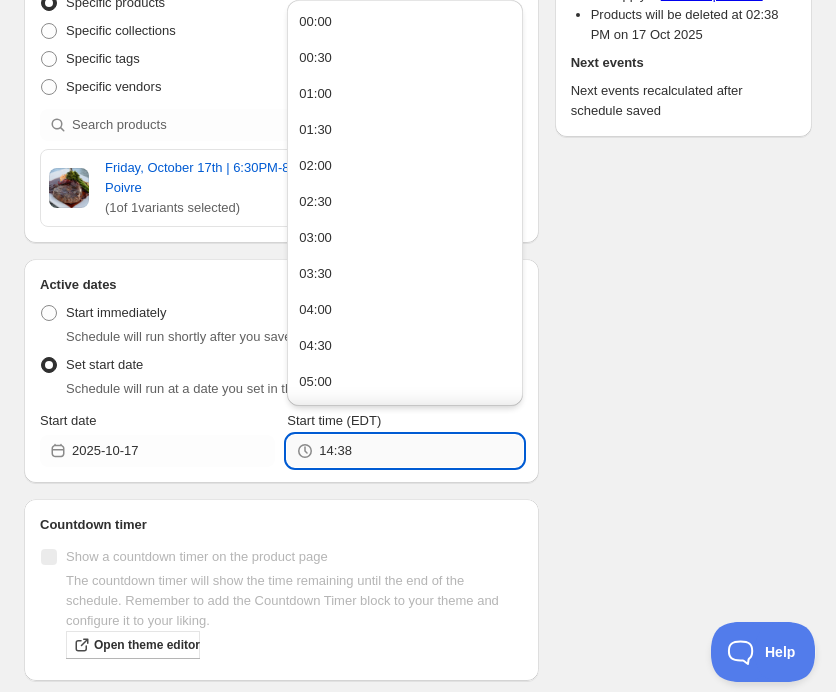 click on "14:38" at bounding box center (420, 451) 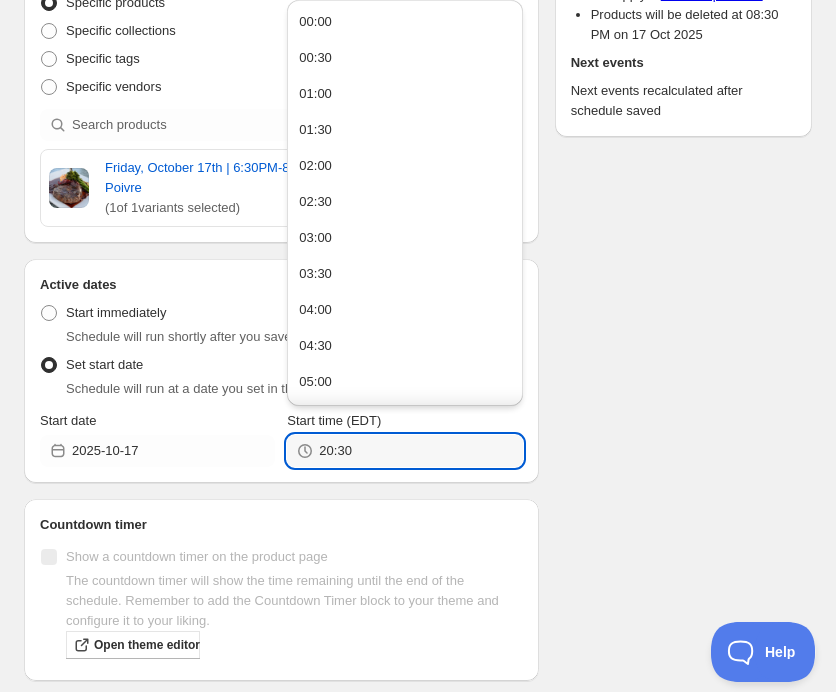 type on "20:30" 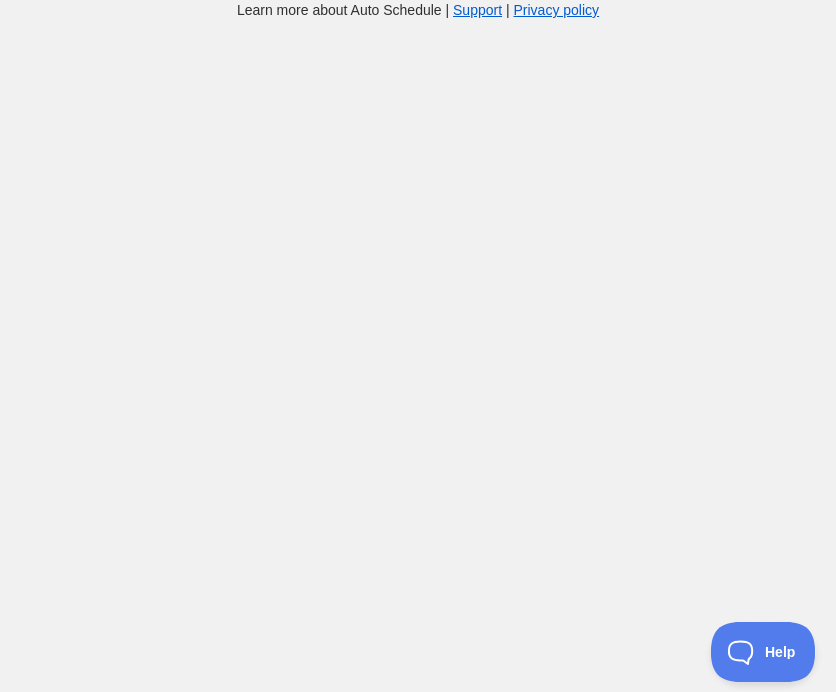 scroll, scrollTop: 0, scrollLeft: 0, axis: both 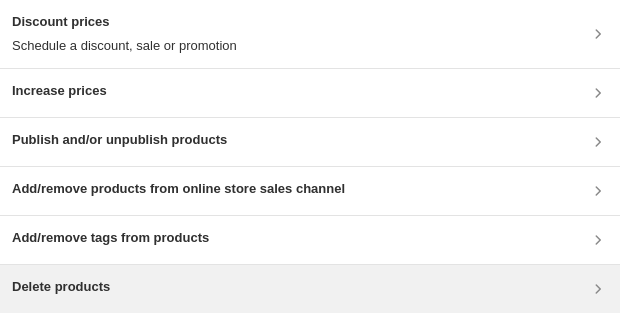 click on "Delete products" at bounding box center (310, 289) 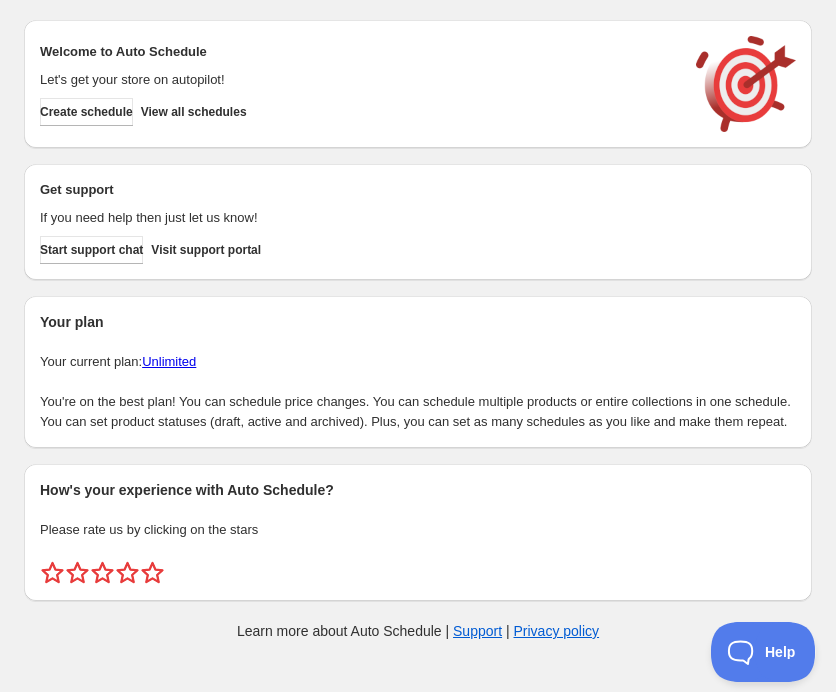 scroll, scrollTop: 0, scrollLeft: 0, axis: both 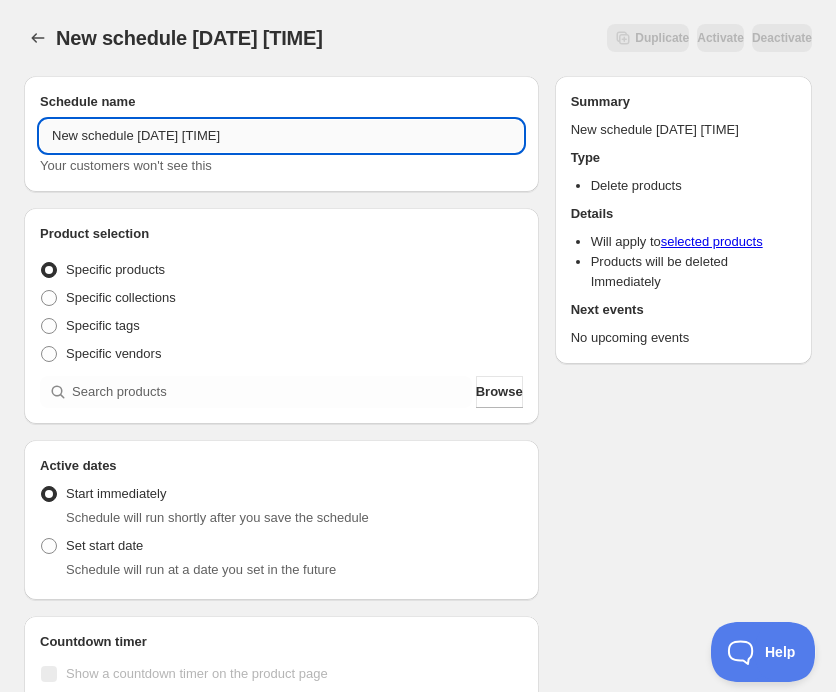 click on "New schedule [DATE] [TIME]" at bounding box center (281, 136) 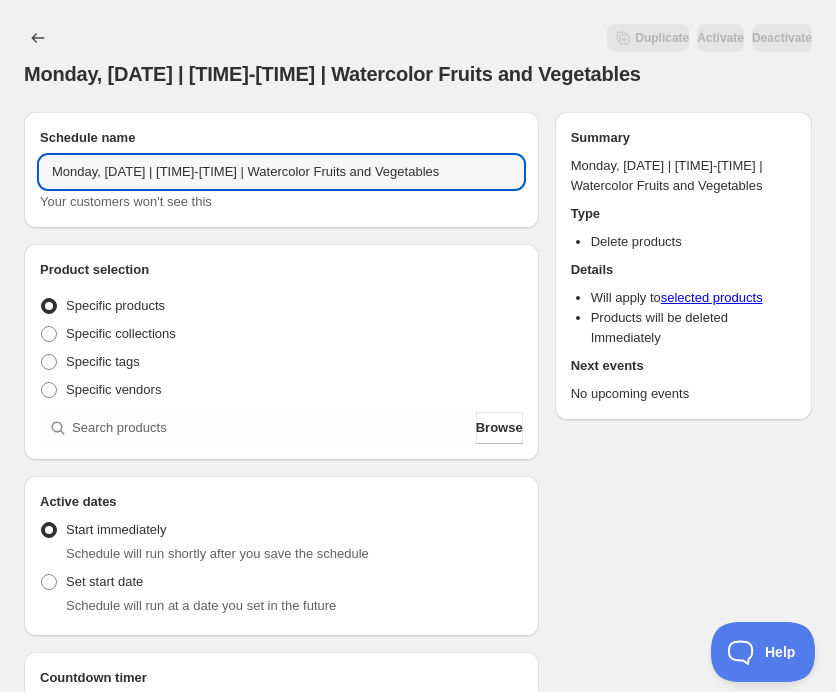 type on "Monday, [DATE] | [TIME]-[TIME] | Watercolor Fruits and Vegetables" 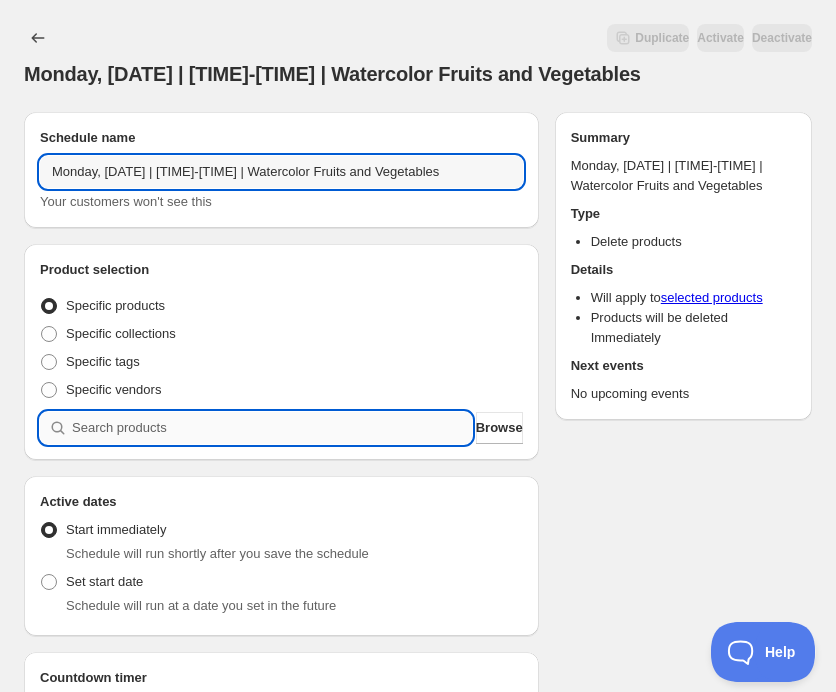click at bounding box center [272, 428] 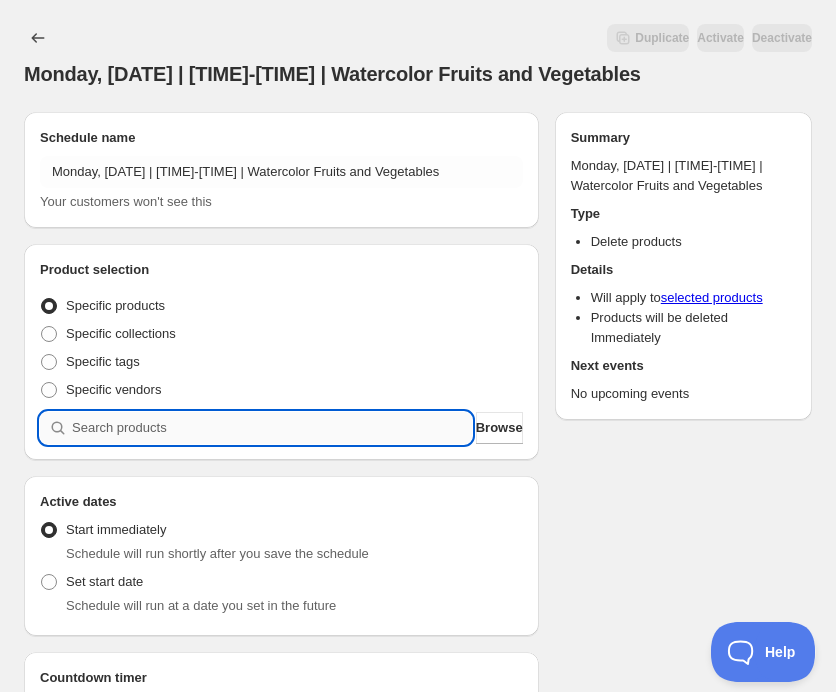 paste on "Monday, [DATE] | [TIME]-[TIME] | Watercolor Fruits and Vegetables" 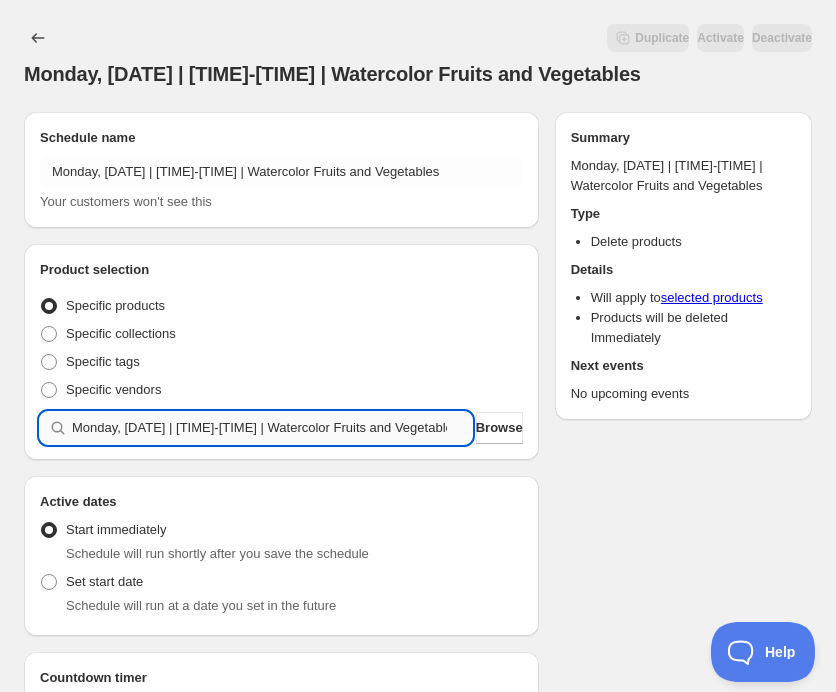 type 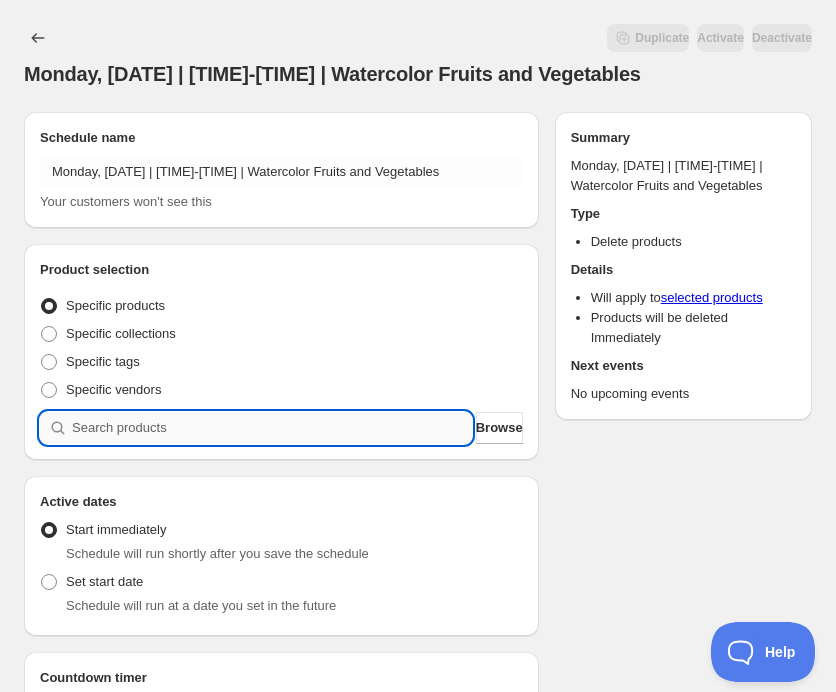 scroll, scrollTop: 0, scrollLeft: 0, axis: both 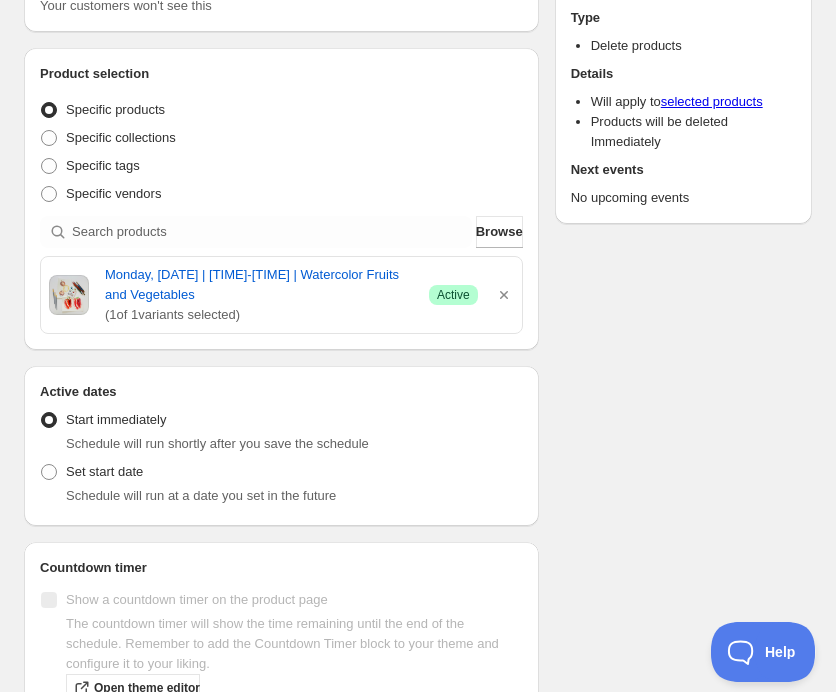 click on "Schedule will run at a date you set in the future" at bounding box center (281, 496) 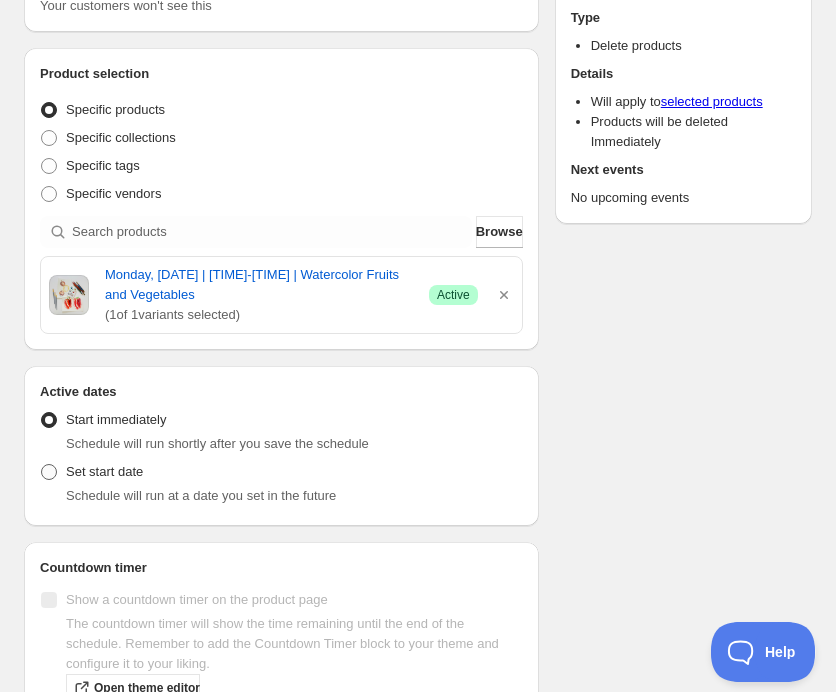 click on "Set start date" at bounding box center (91, 472) 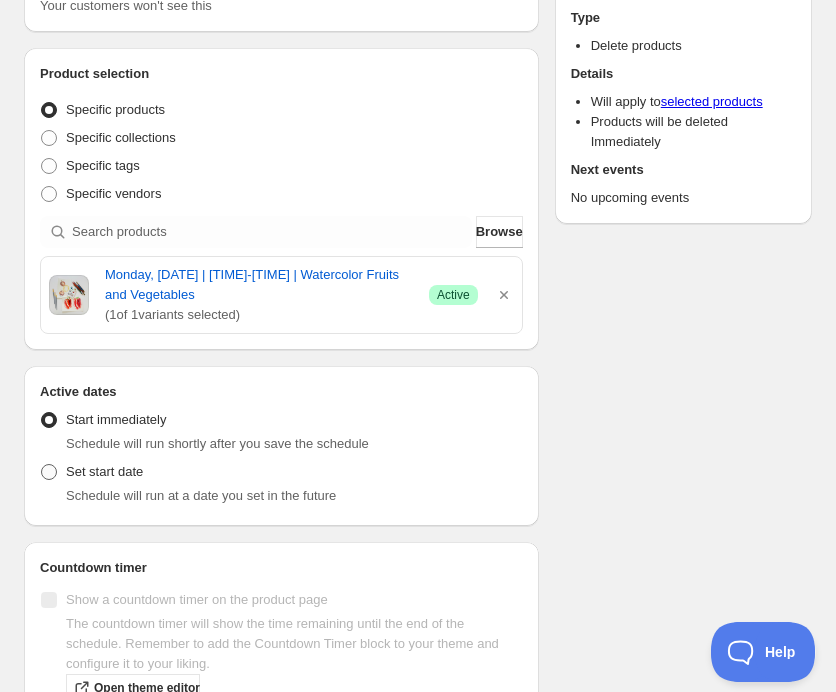 radio on "true" 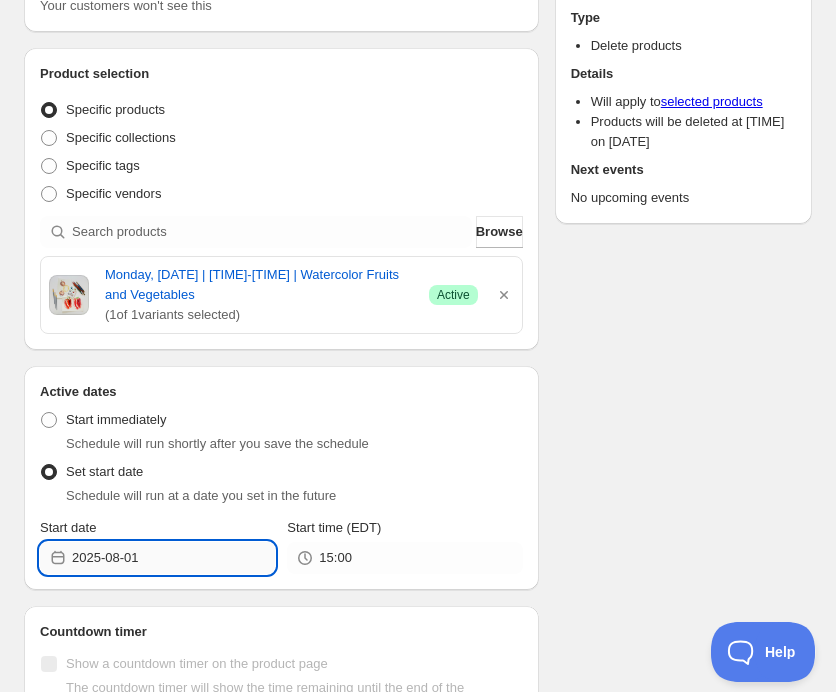 click on "2025-08-01" at bounding box center (173, 558) 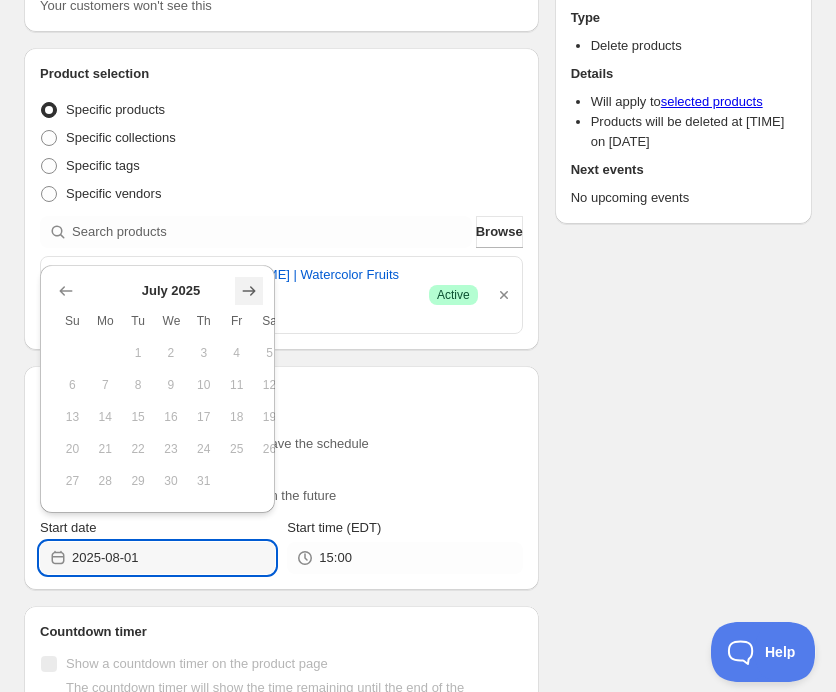 click 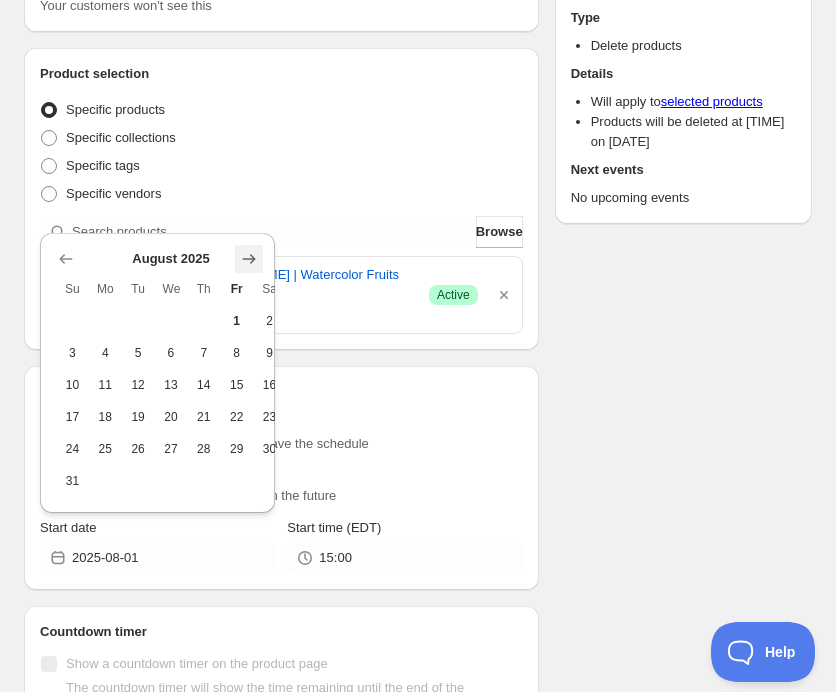 click at bounding box center [249, 259] 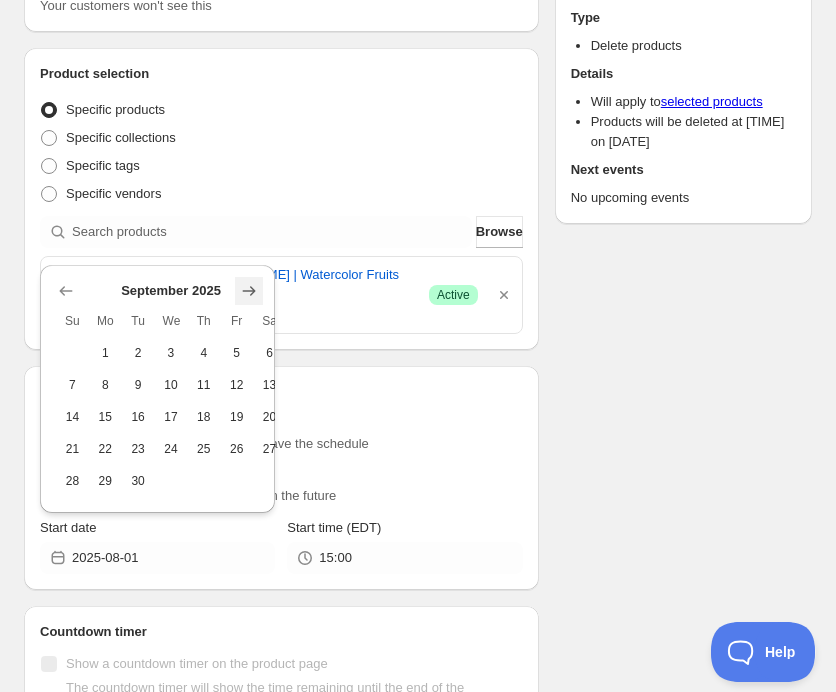 click at bounding box center (249, 291) 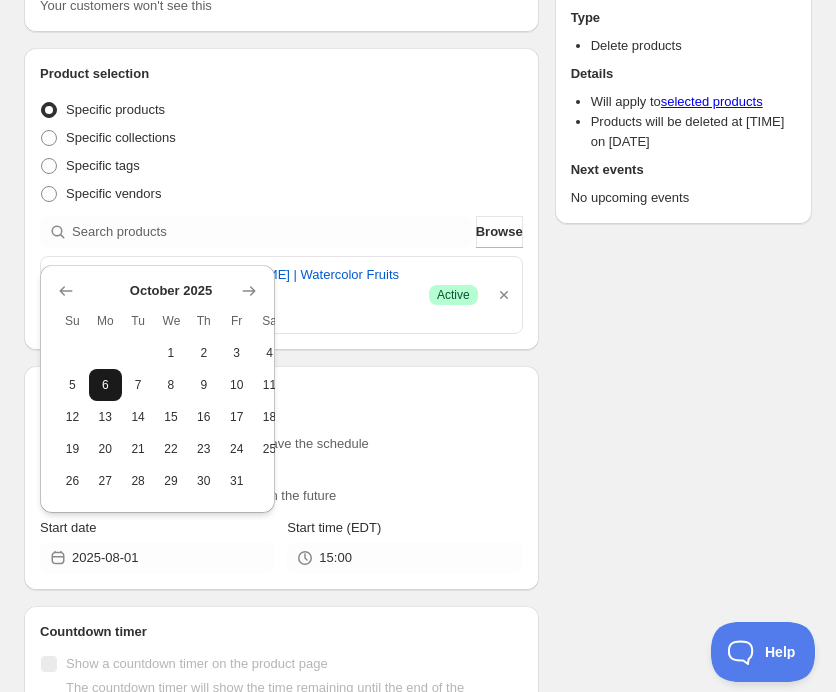 click on "6" at bounding box center (105, 385) 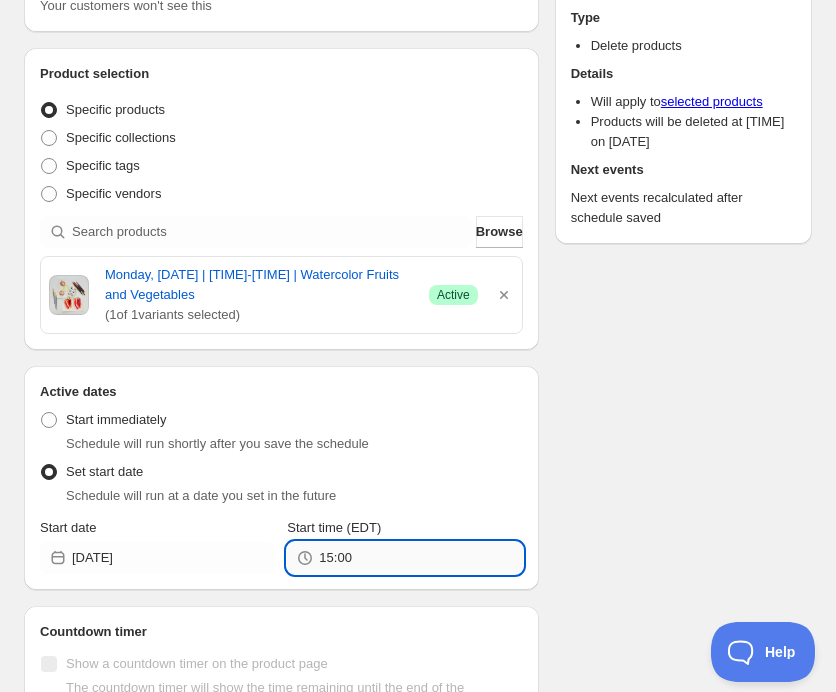 click on "15:00" at bounding box center [420, 558] 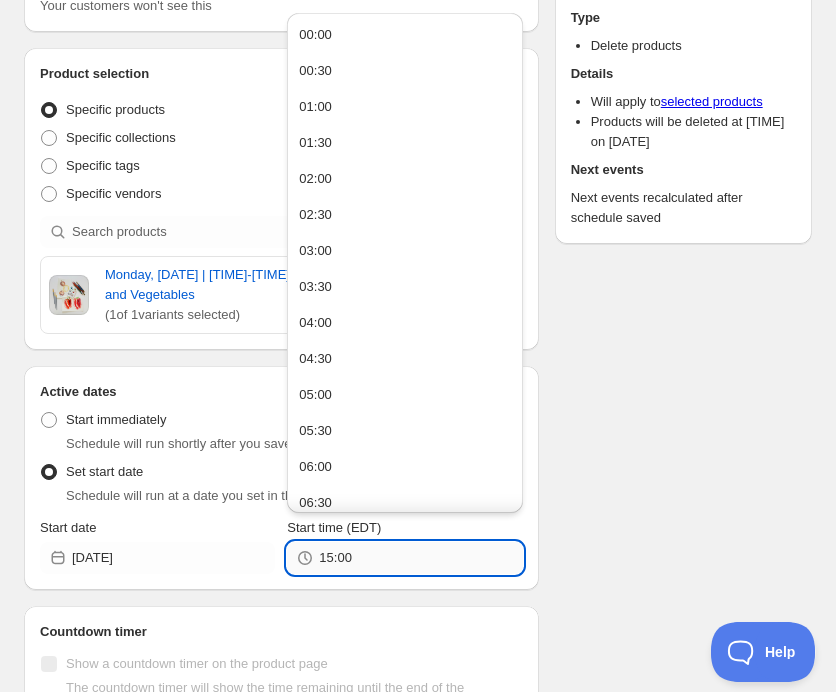 click on "15:00" at bounding box center [420, 558] 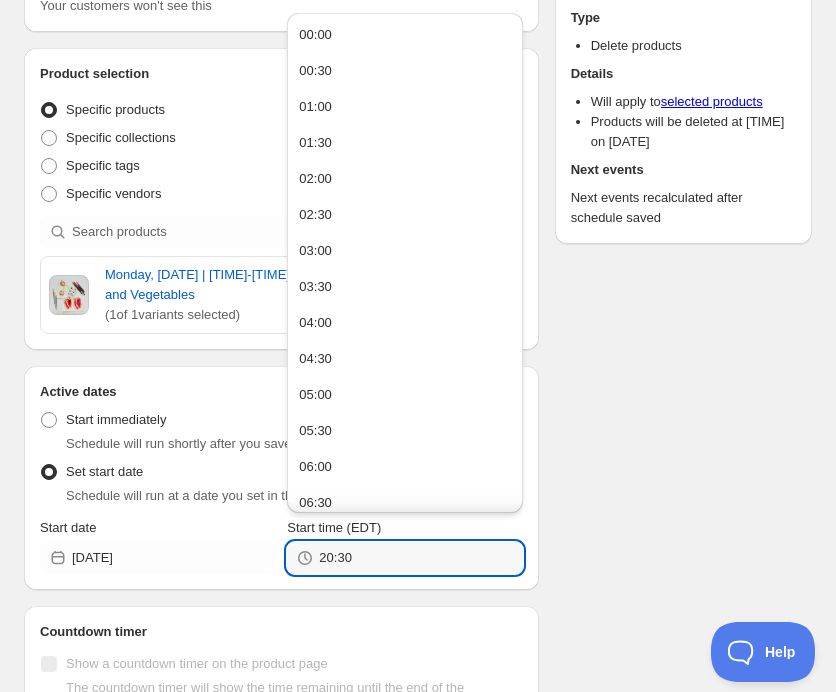 type on "20:30" 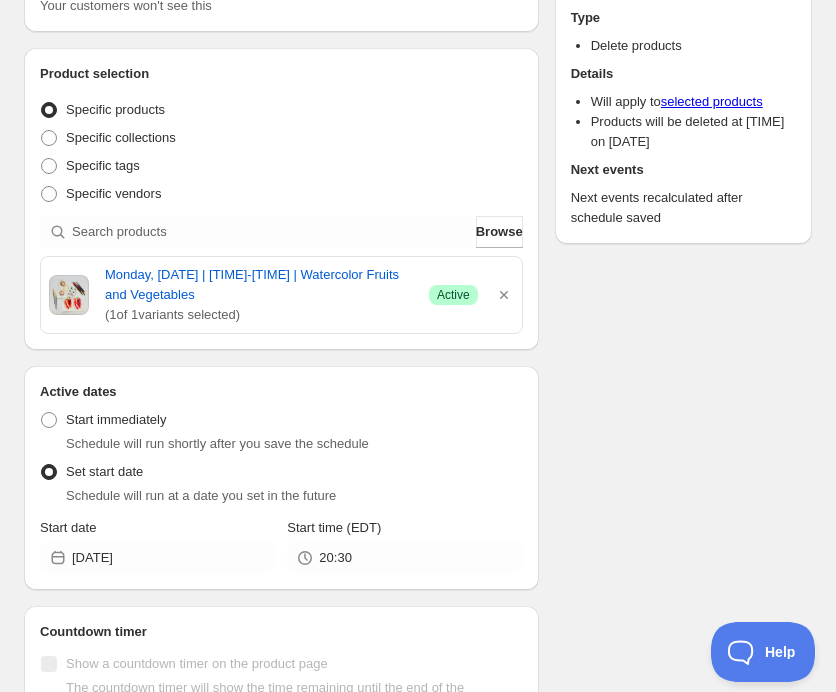 scroll, scrollTop: 244, scrollLeft: 0, axis: vertical 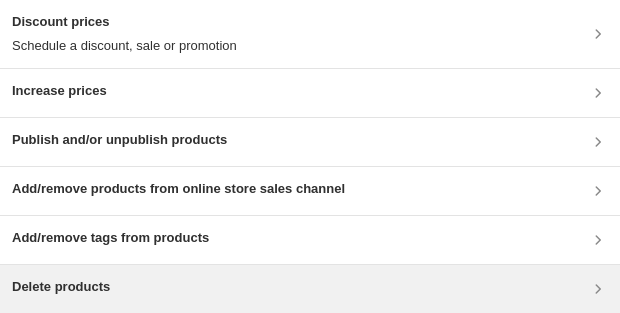 click on "Delete products" at bounding box center (310, 289) 